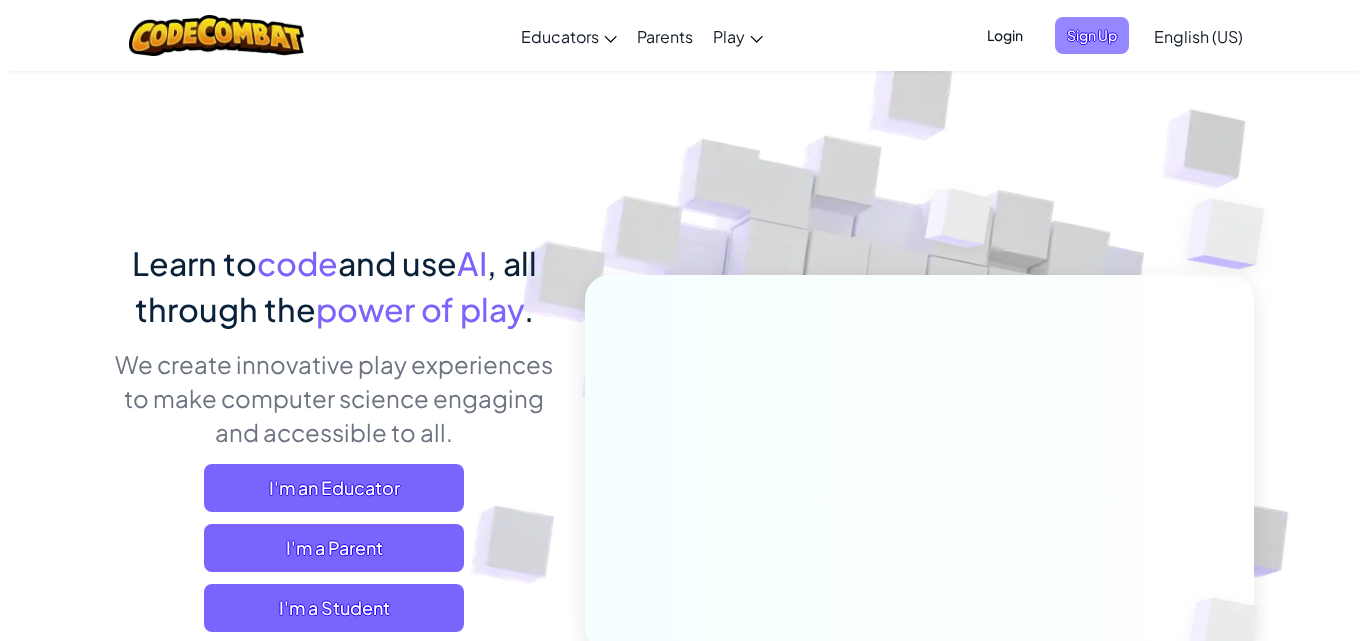 scroll, scrollTop: 0, scrollLeft: 0, axis: both 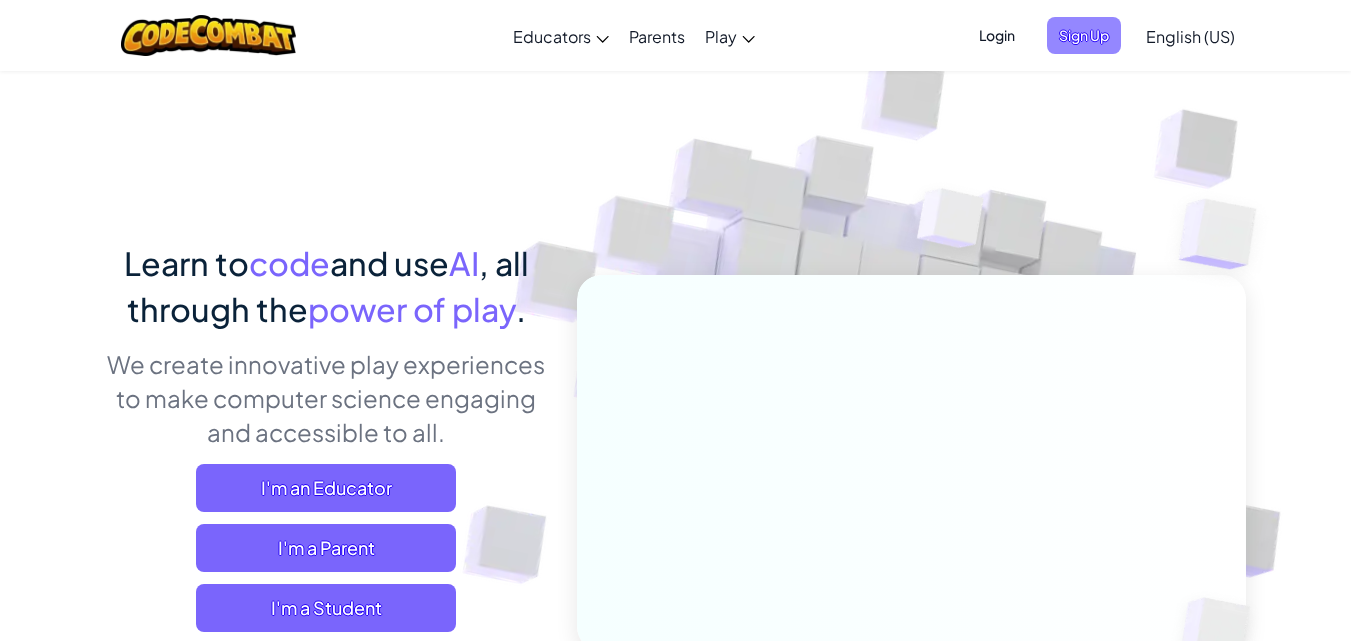 click on "Sign Up" at bounding box center (1084, 35) 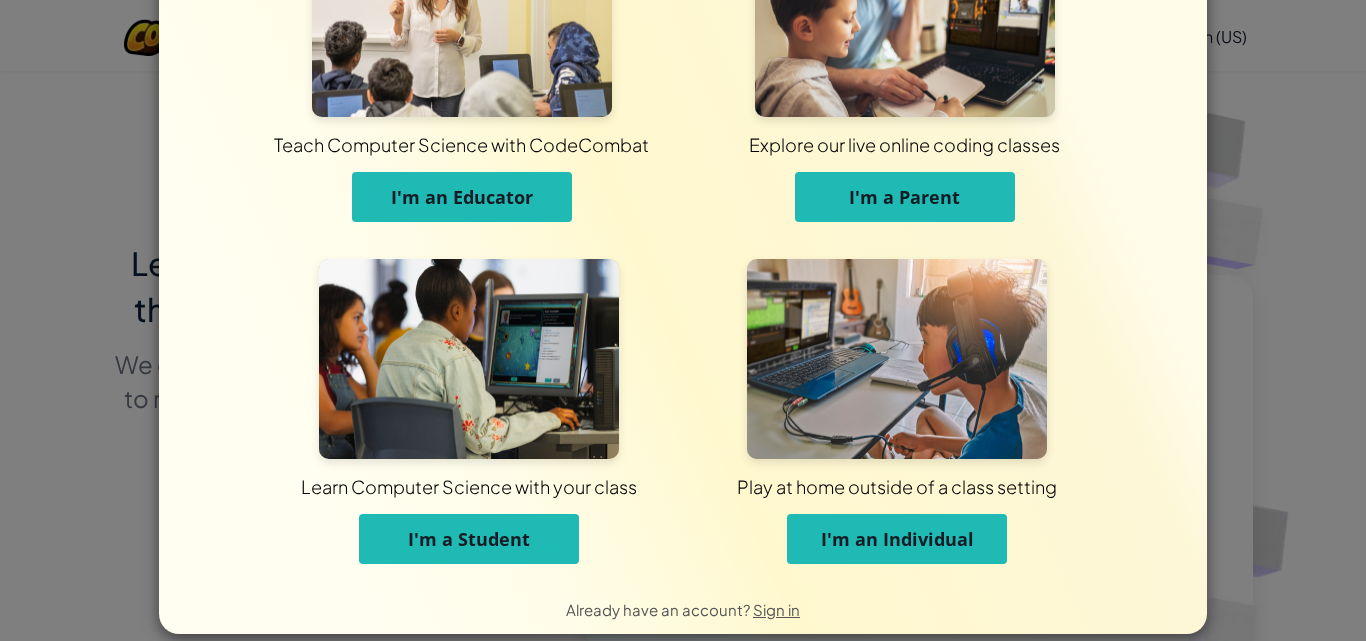 scroll, scrollTop: 151, scrollLeft: 0, axis: vertical 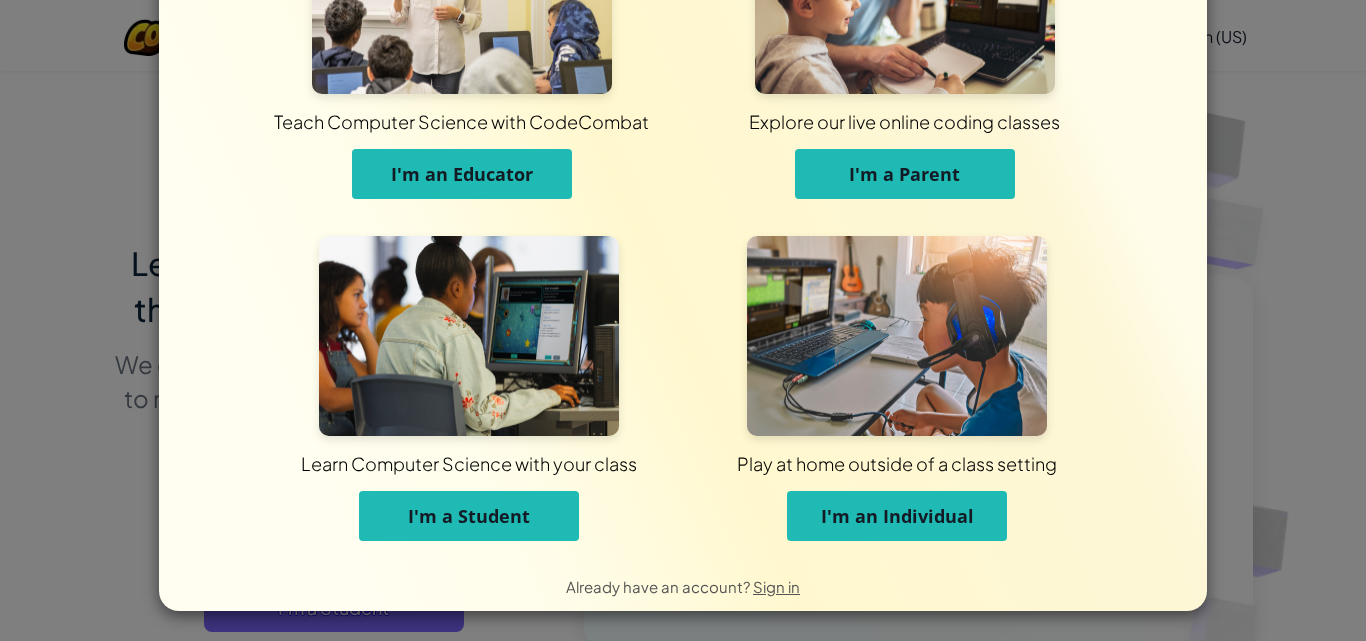 click on "I'm a Student" at bounding box center (469, 516) 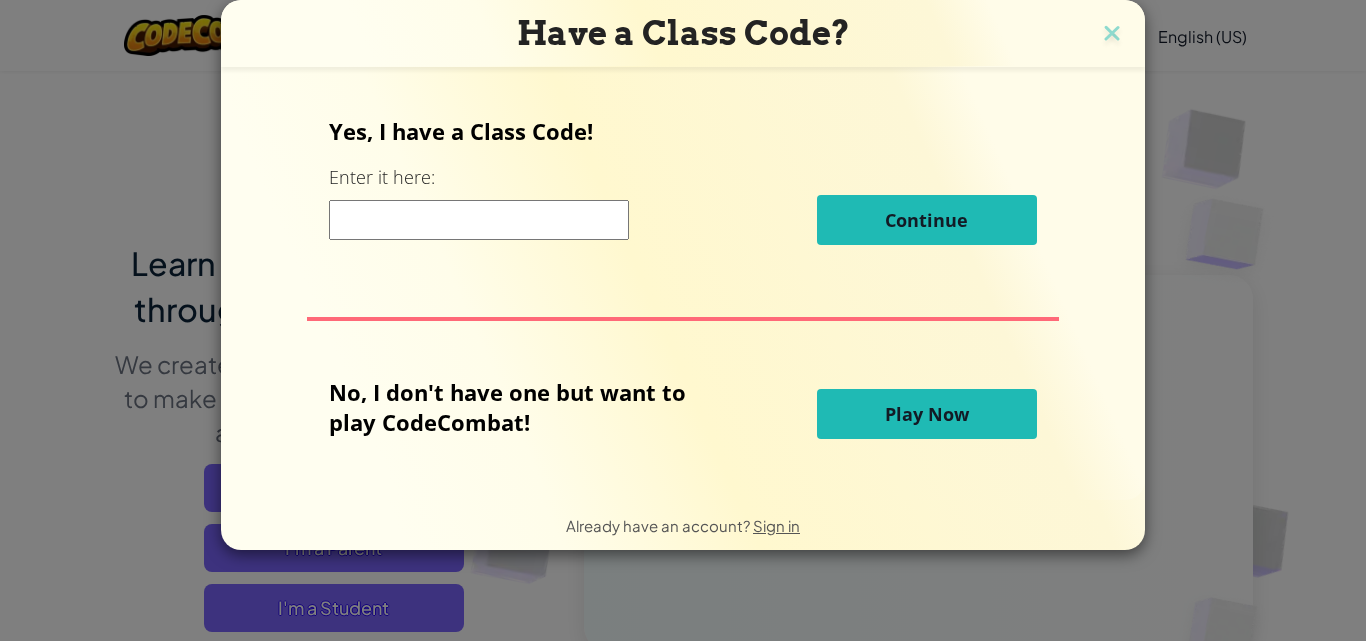 scroll, scrollTop: 0, scrollLeft: 0, axis: both 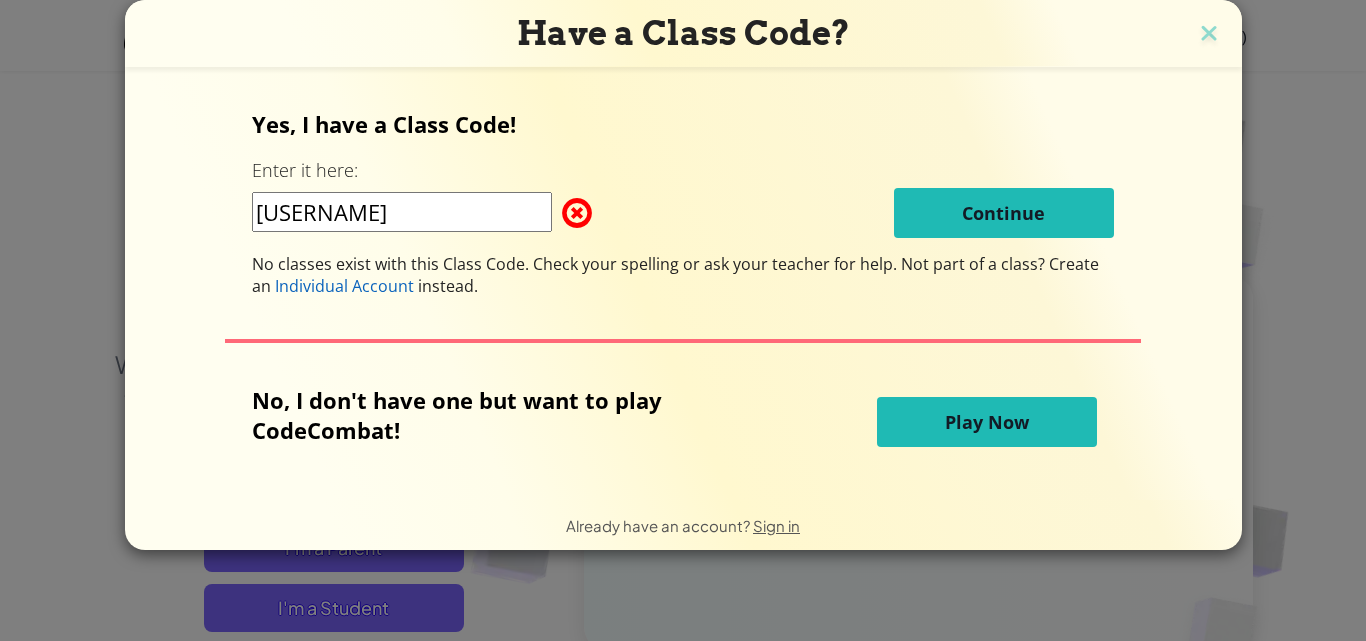 click on "[USERNAME] Continue" at bounding box center (683, 213) 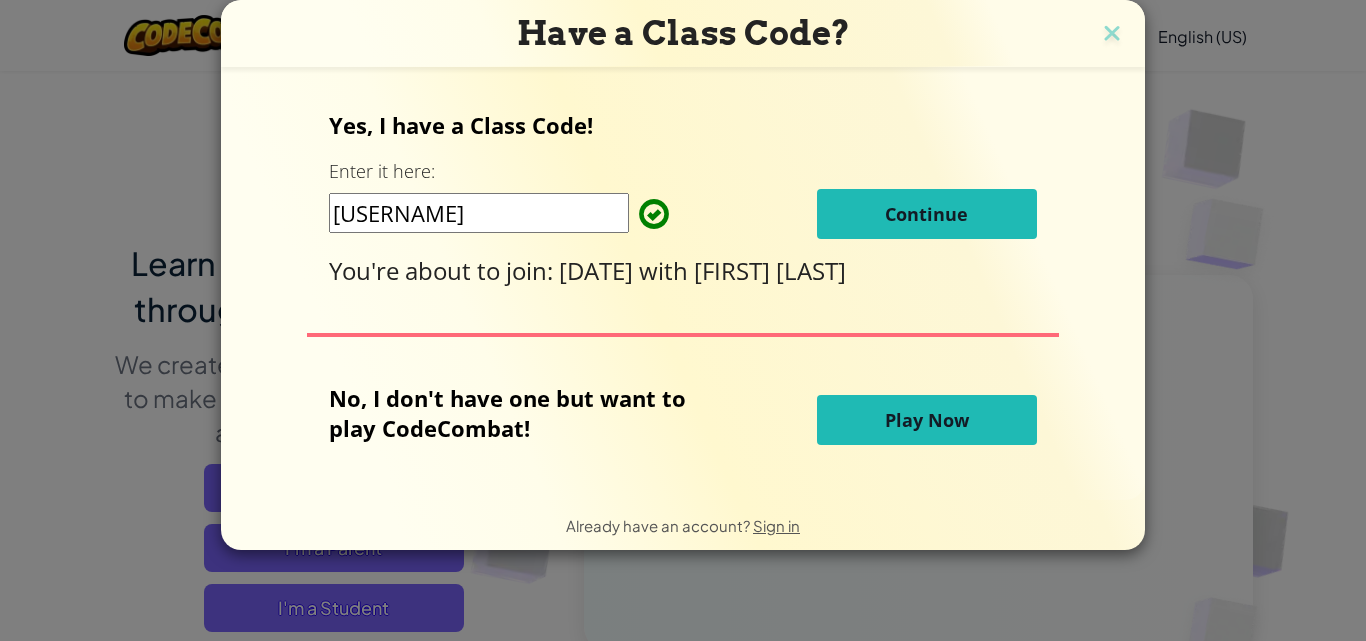 click on "Continue" at bounding box center (927, 214) 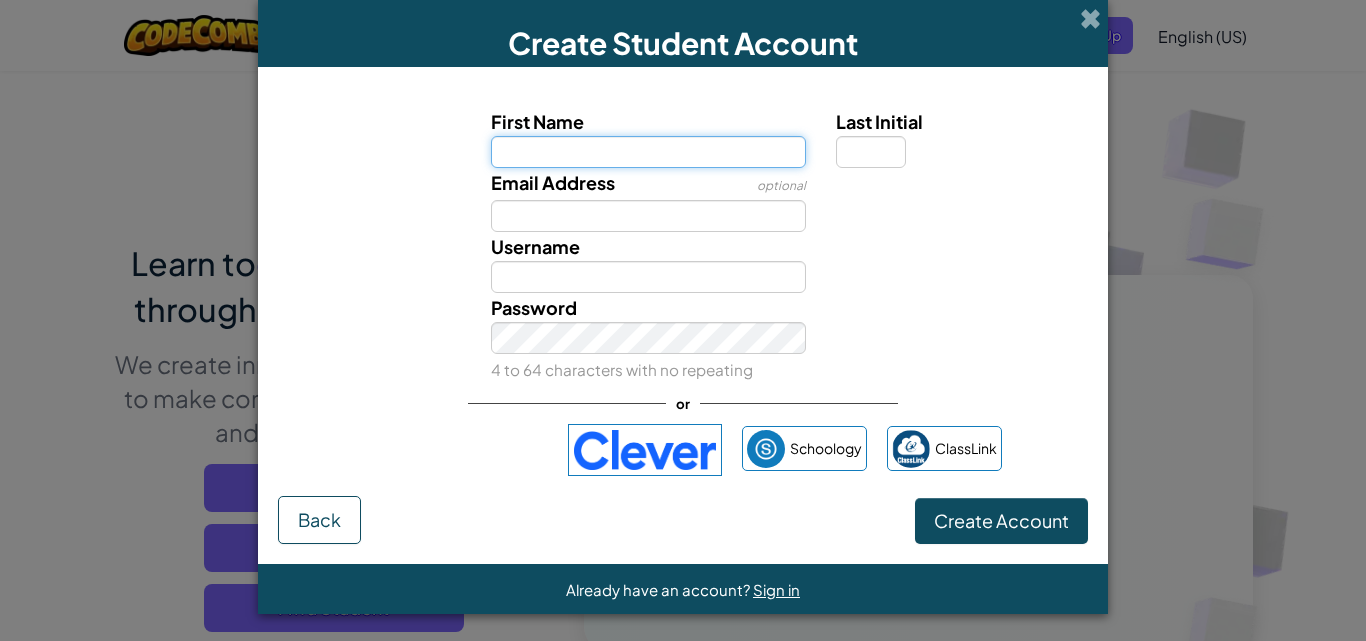 click on "First Name" at bounding box center (649, 152) 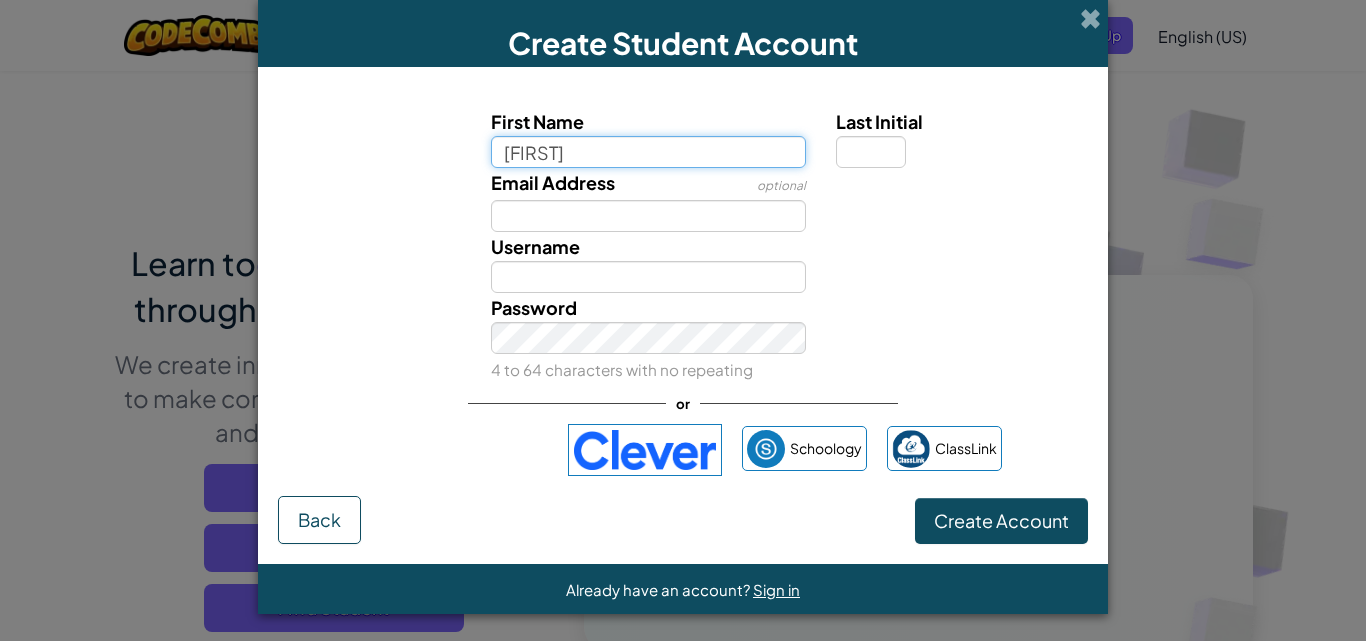 type on "[FIRST]" 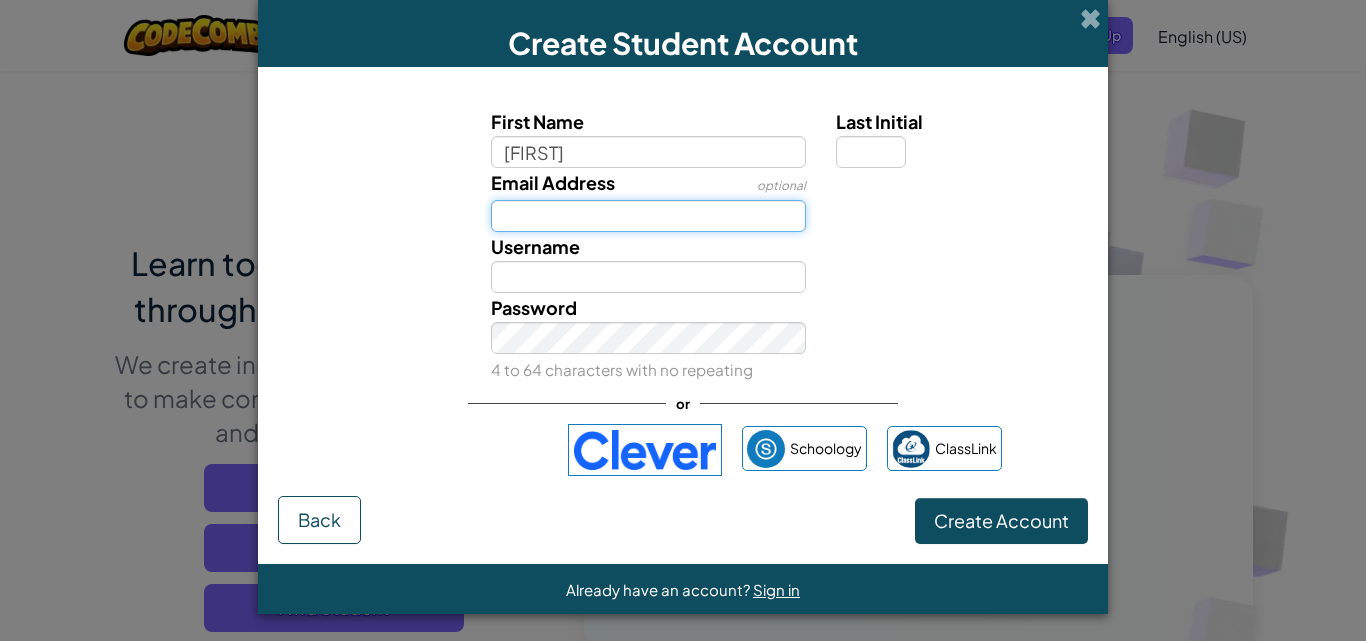 type on "[FIRST]" 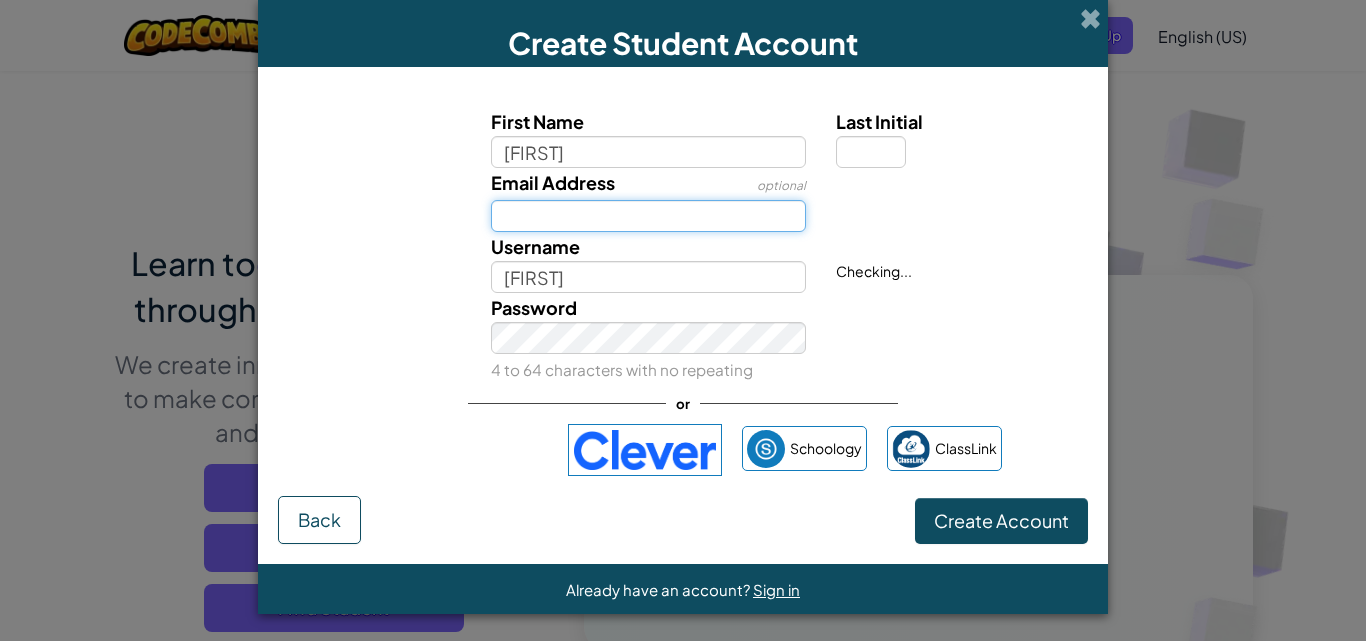 click on "Email Address" at bounding box center (649, 216) 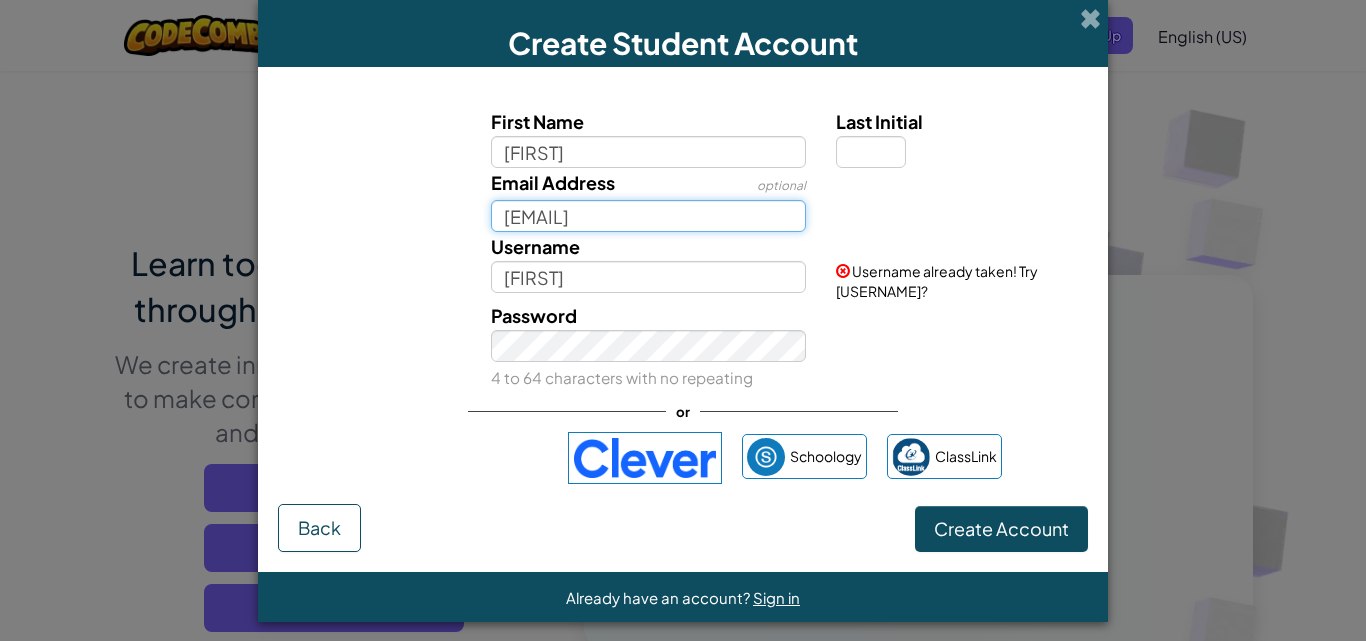 type on "[EMAIL]" 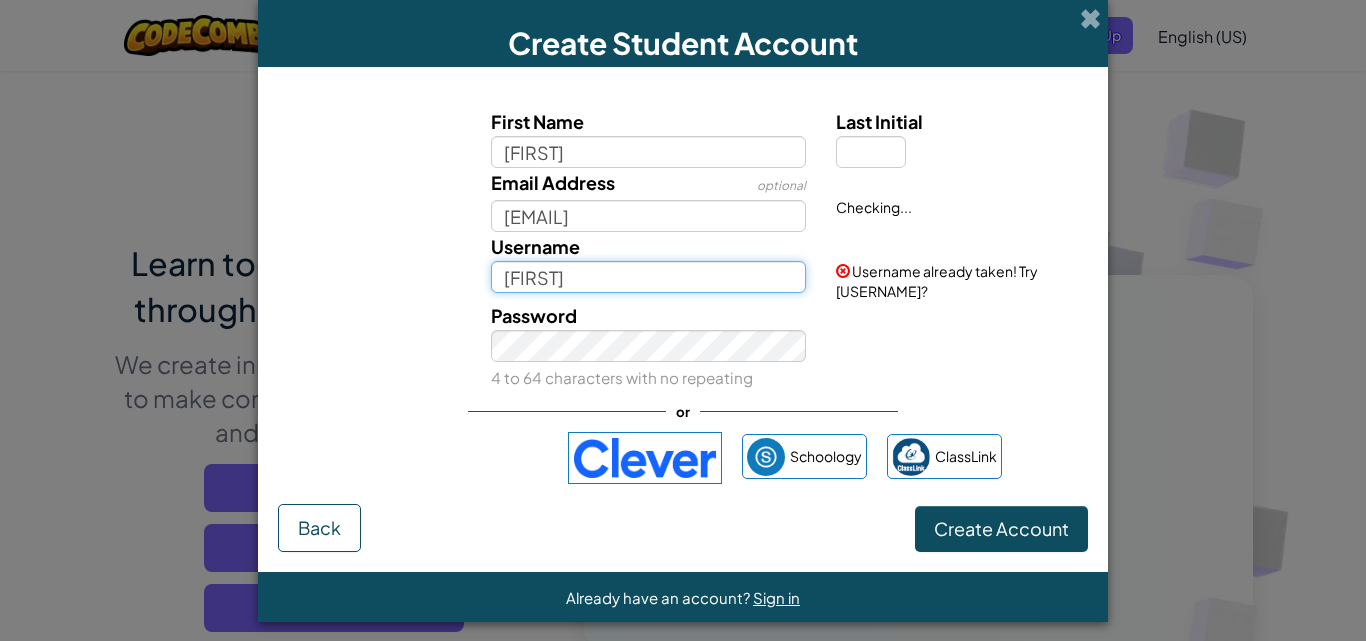 click on "[FIRST]" at bounding box center (649, 277) 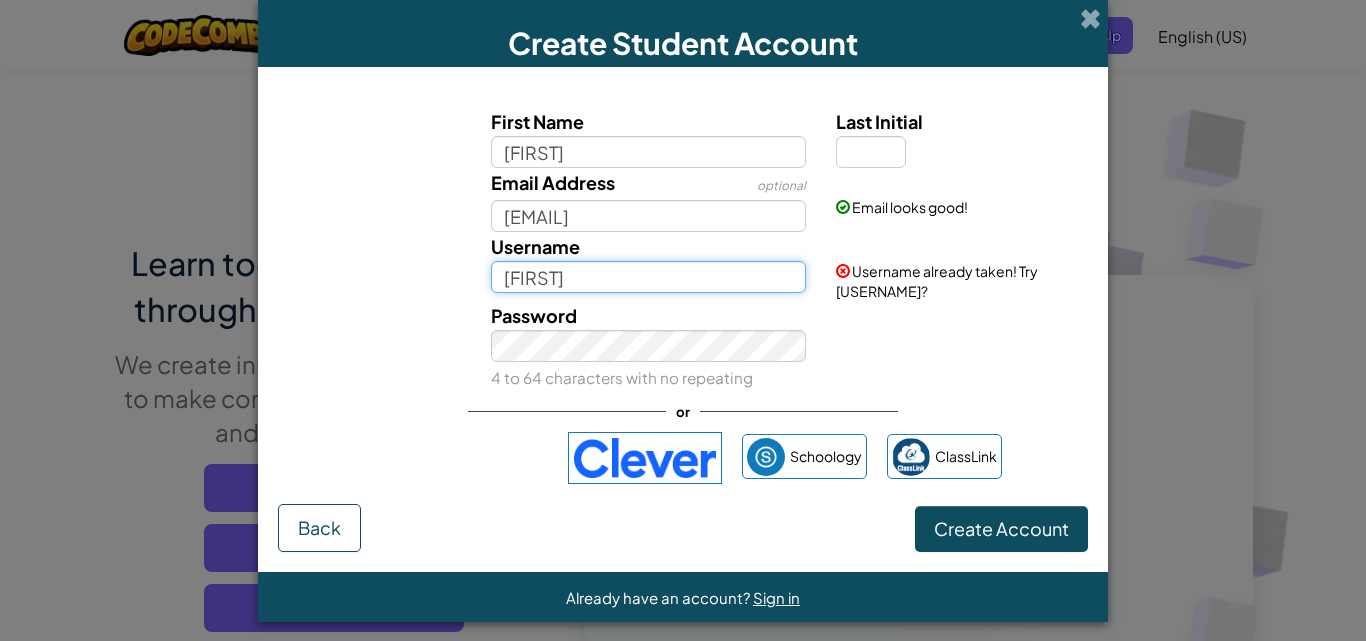 type on "[FIRST]" 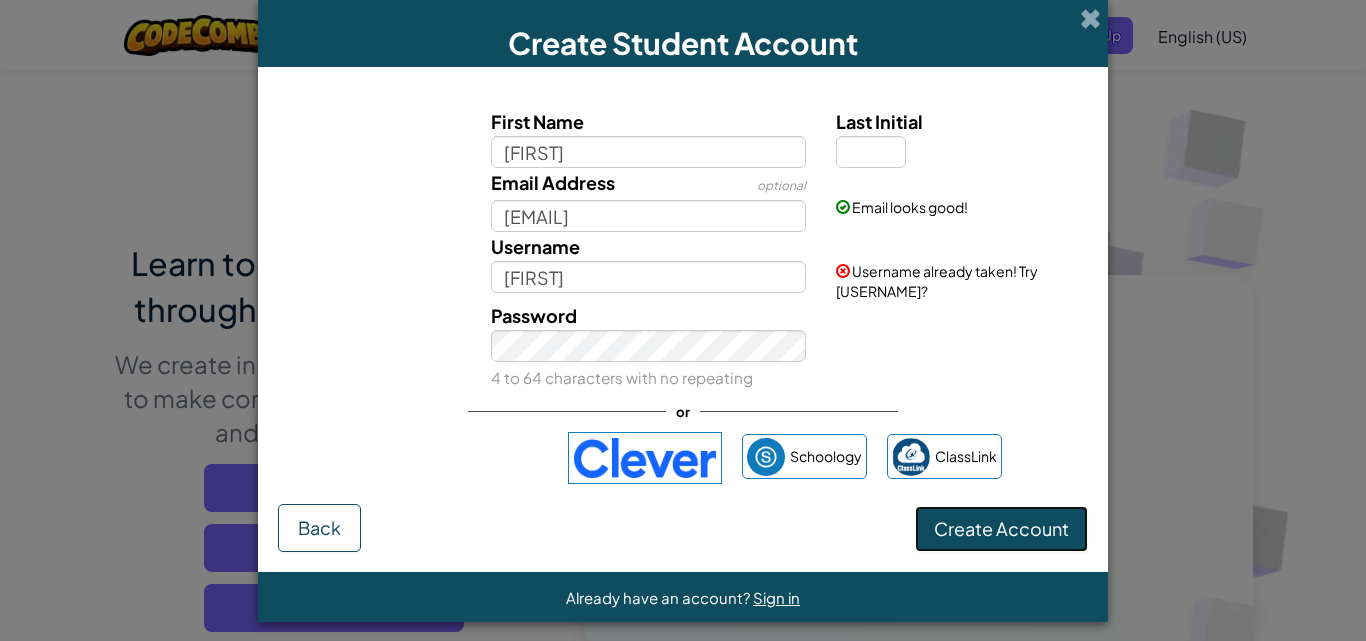 click on "Create Account" at bounding box center (1001, 528) 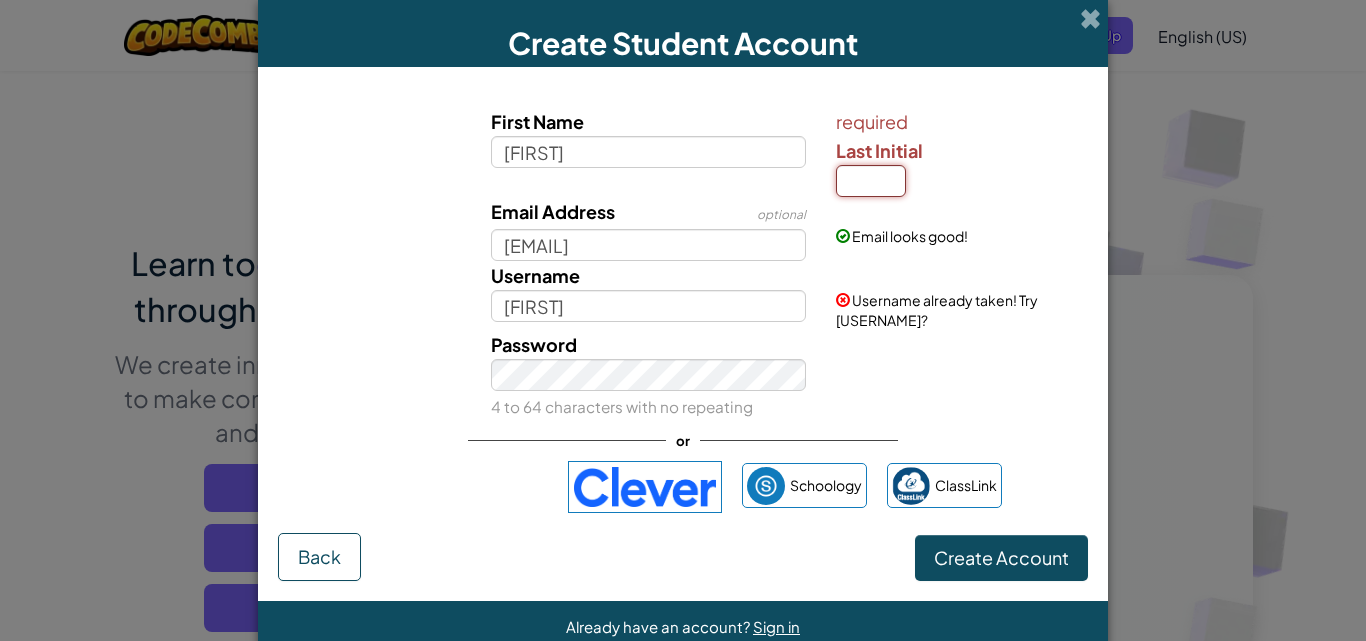 click on "Last Initial" at bounding box center [871, 181] 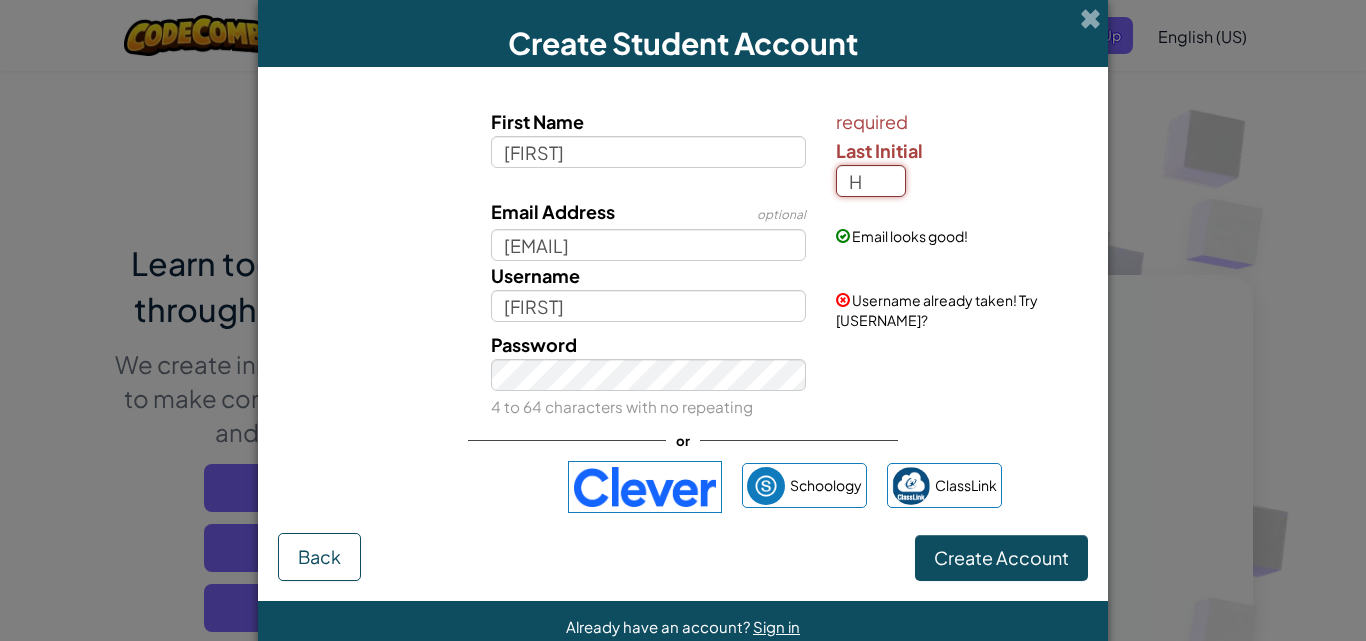 type on "H" 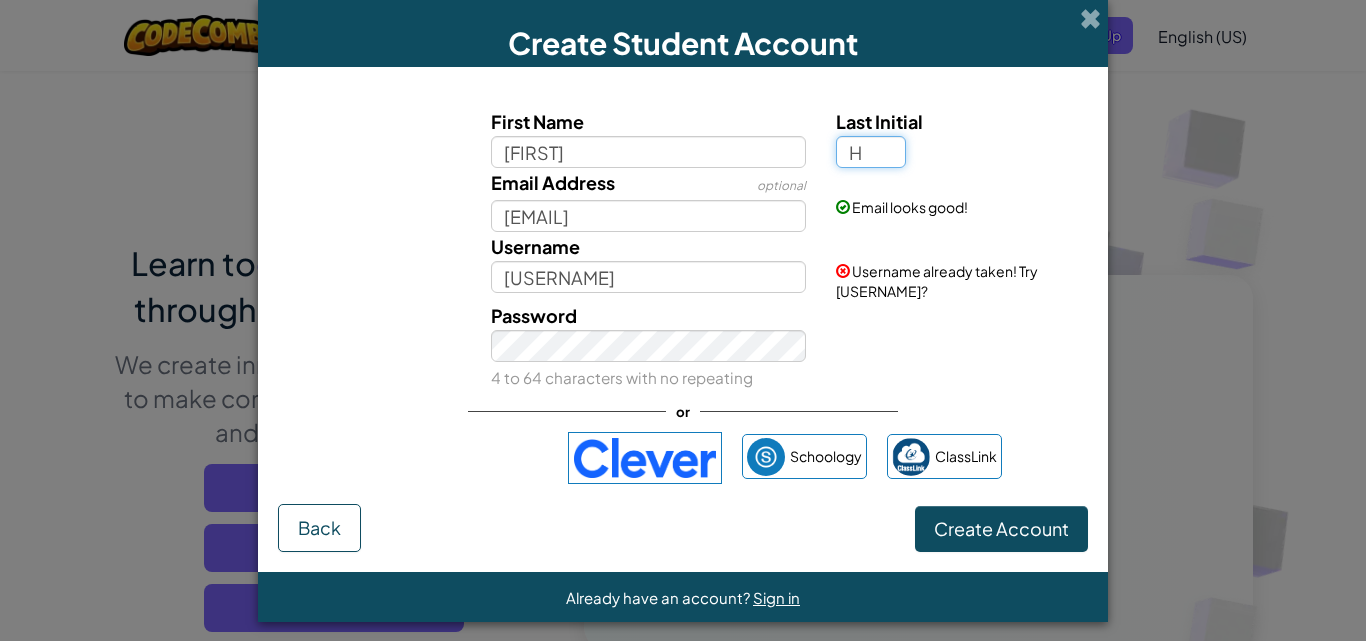 click on "H" at bounding box center [871, 152] 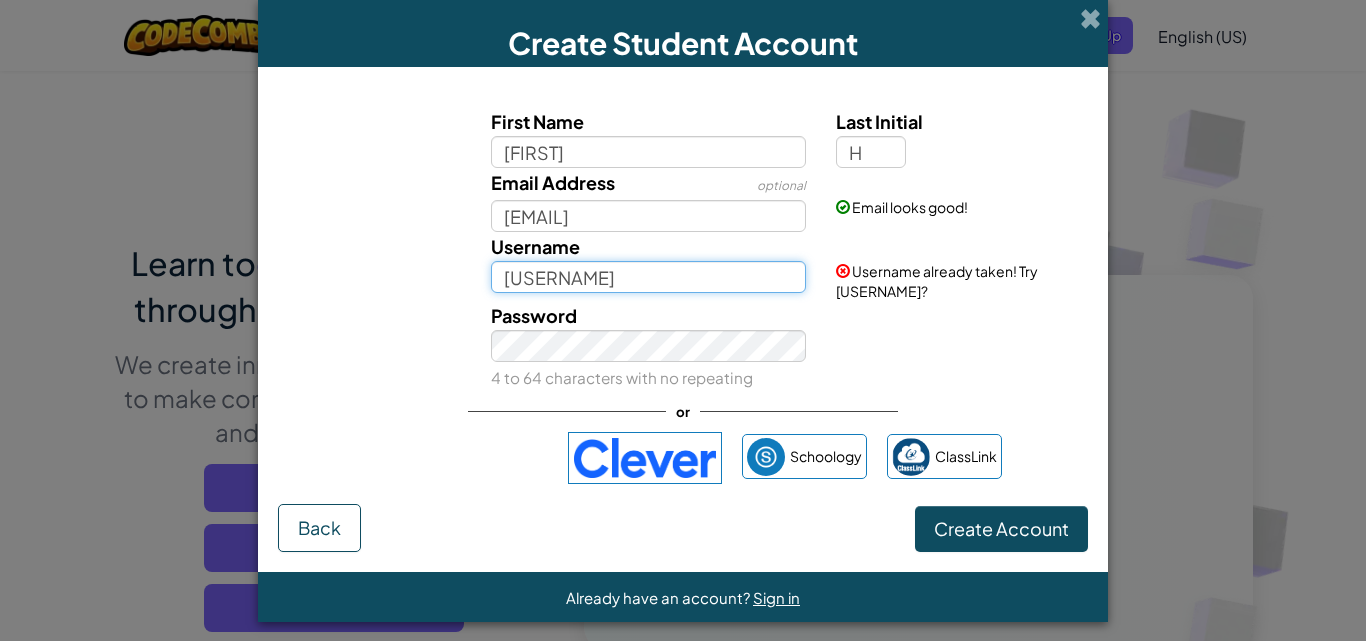 click on "[USERNAME]" at bounding box center (649, 277) 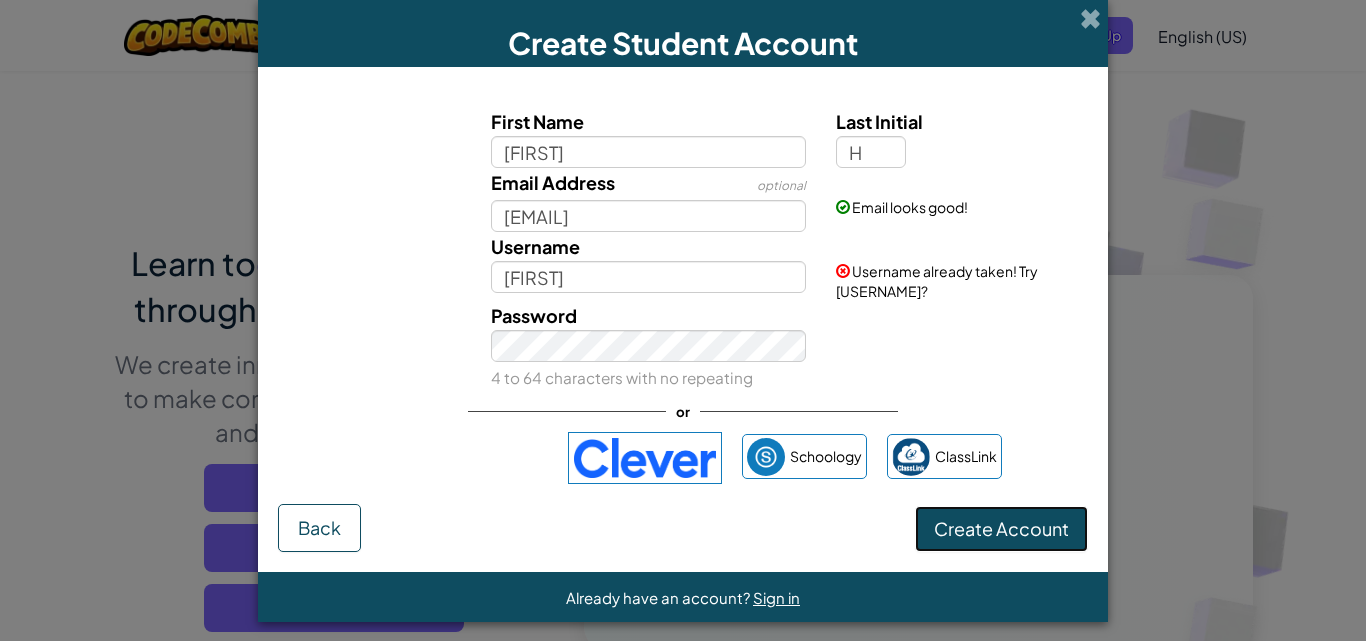 click on "Create Account" at bounding box center (1001, 529) 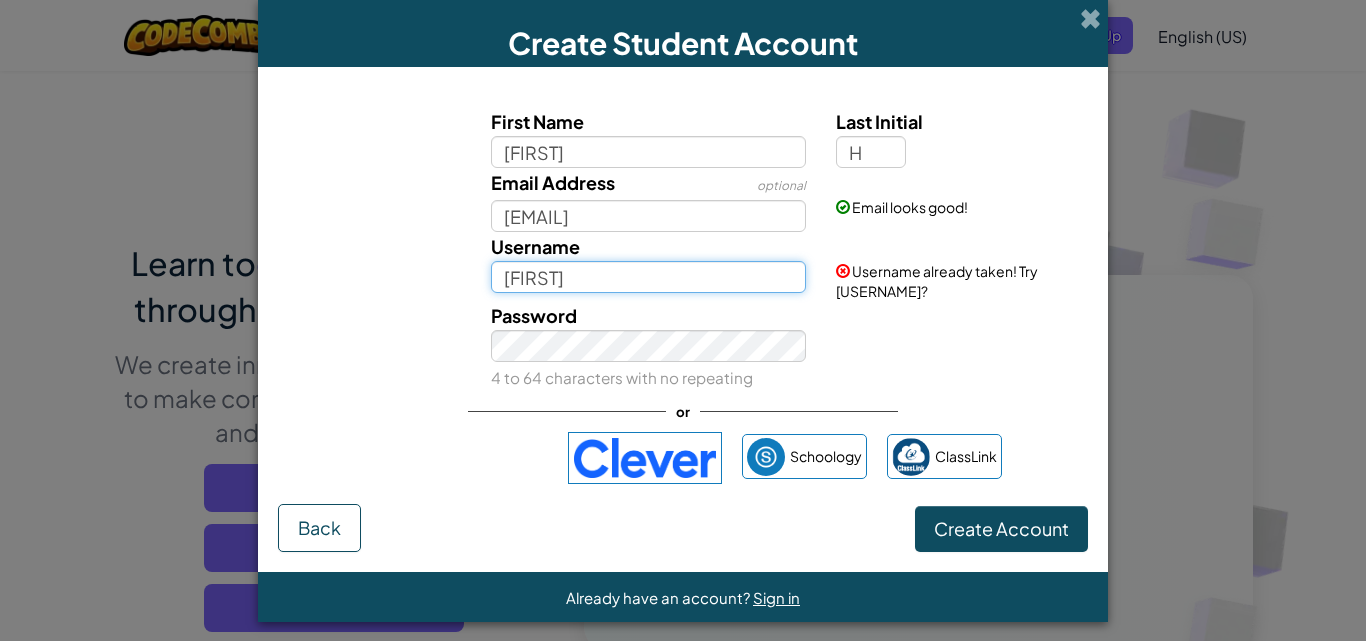 click on "[FIRST]" at bounding box center [649, 277] 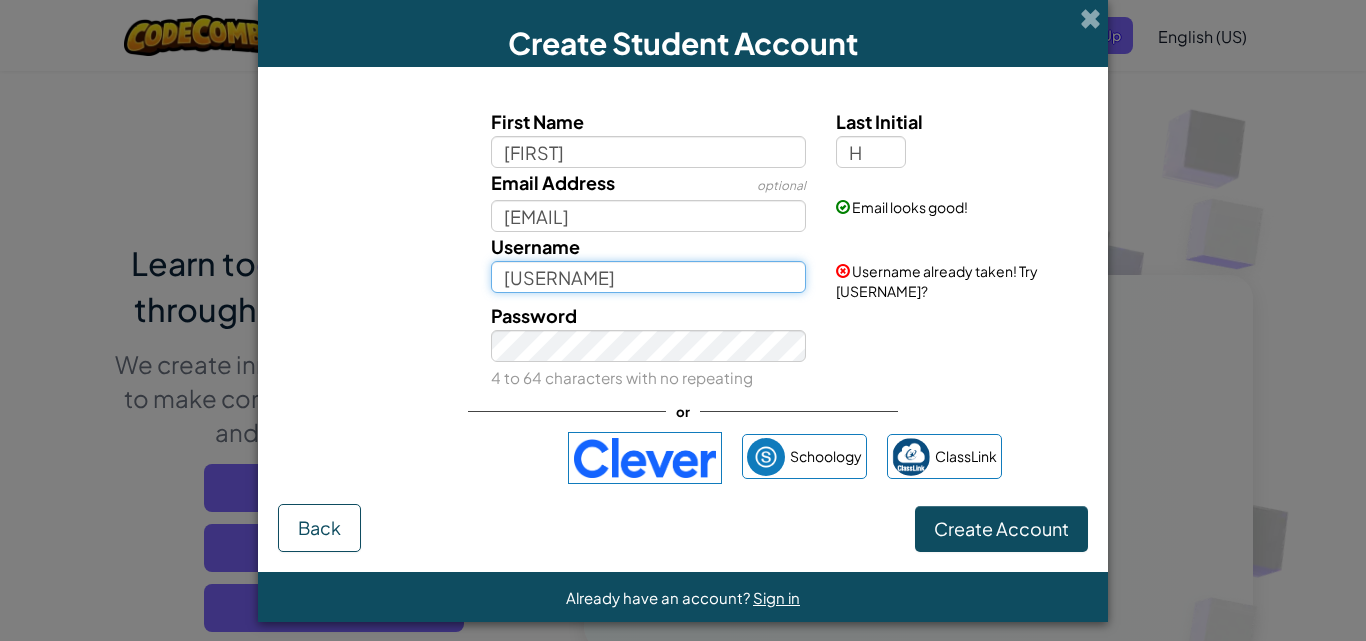 type on "[USERNAME]" 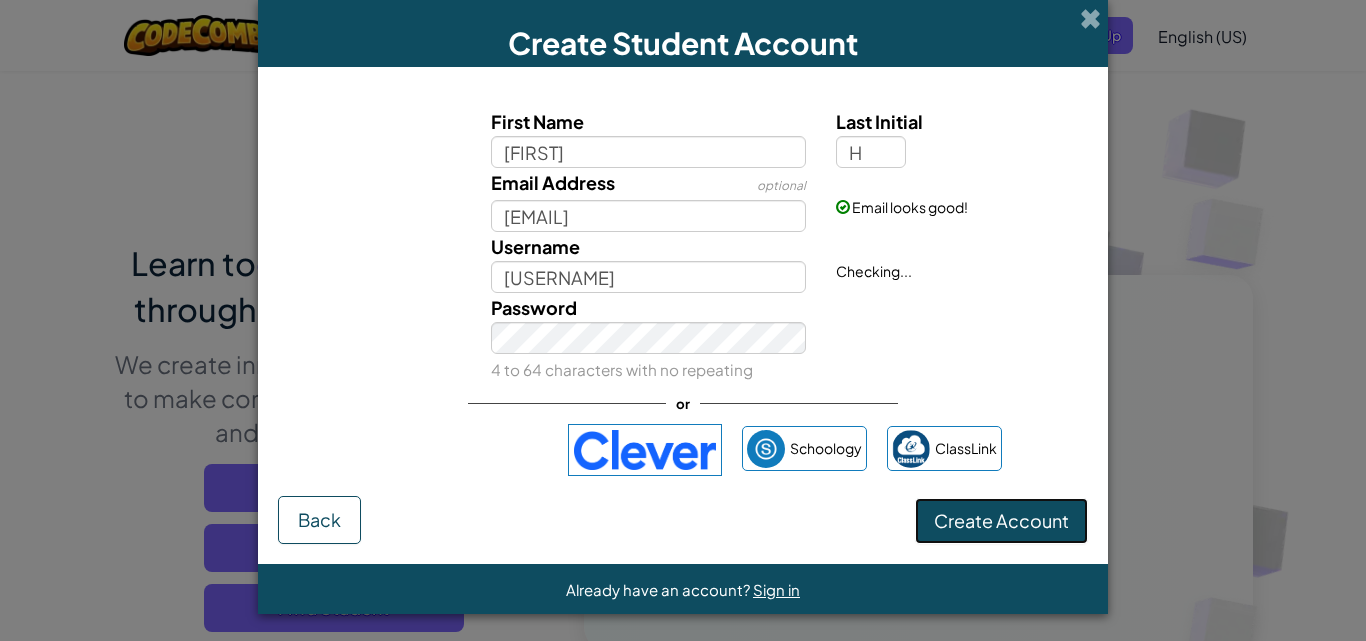 click on "Create Account" at bounding box center (1001, 521) 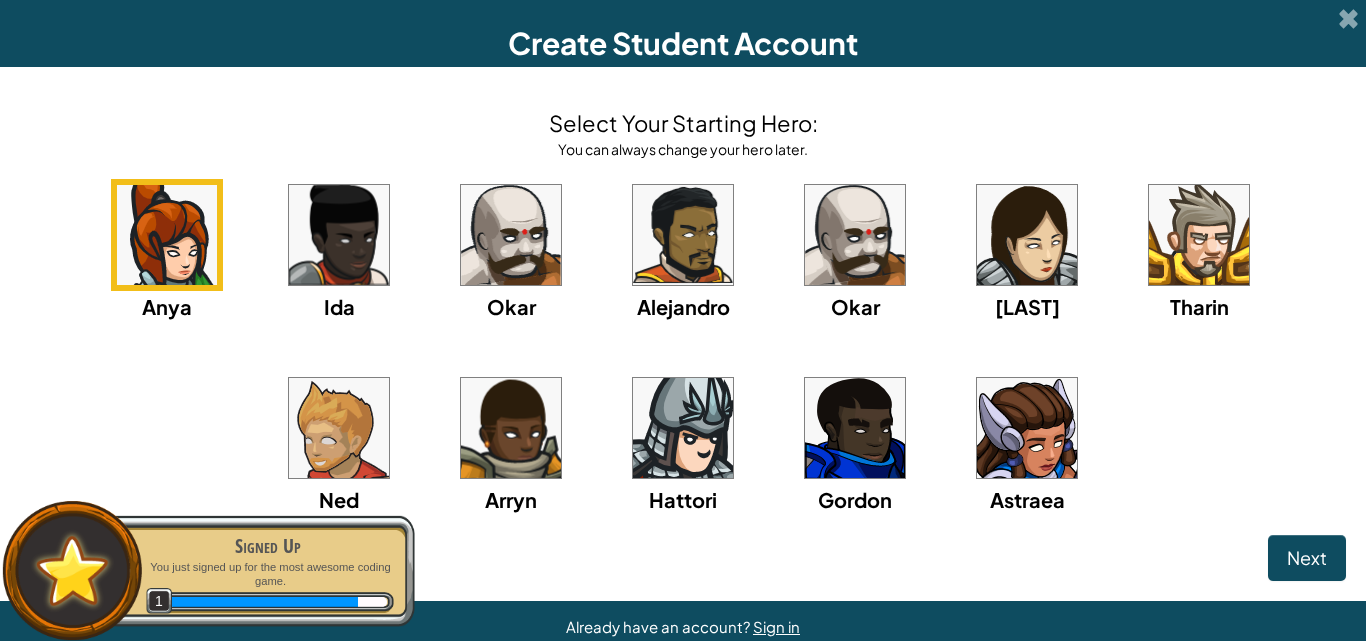 click at bounding box center [339, 428] 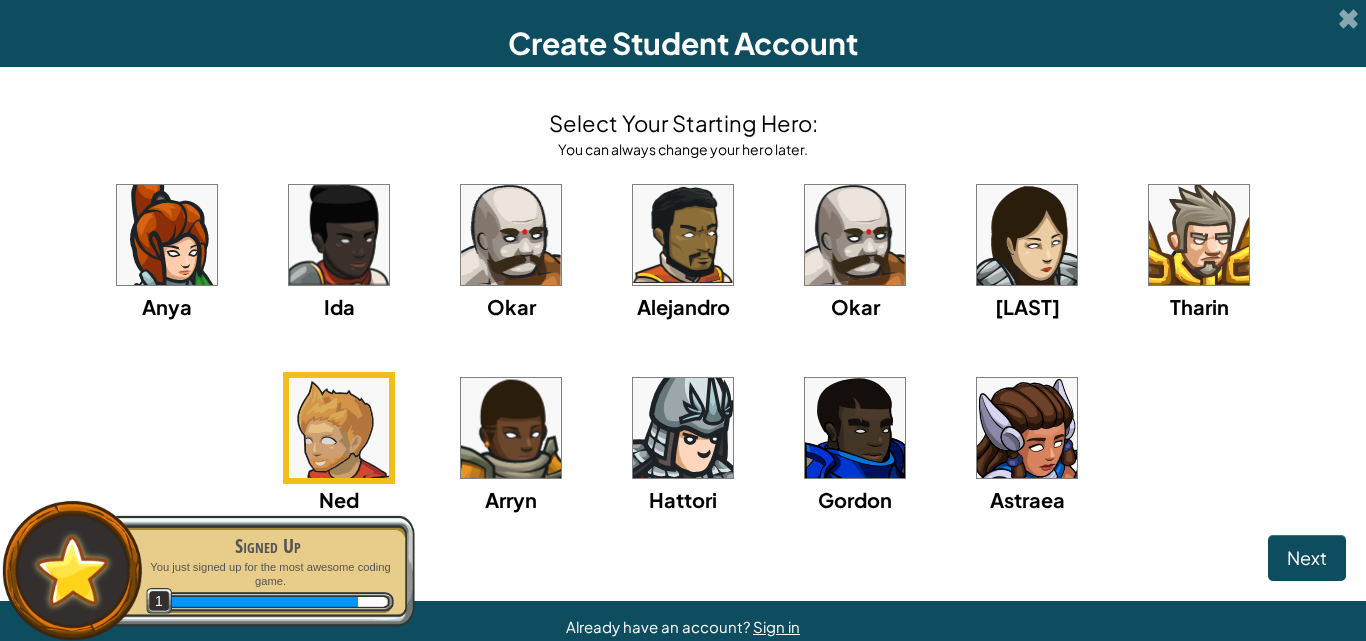 click at bounding box center [511, 235] 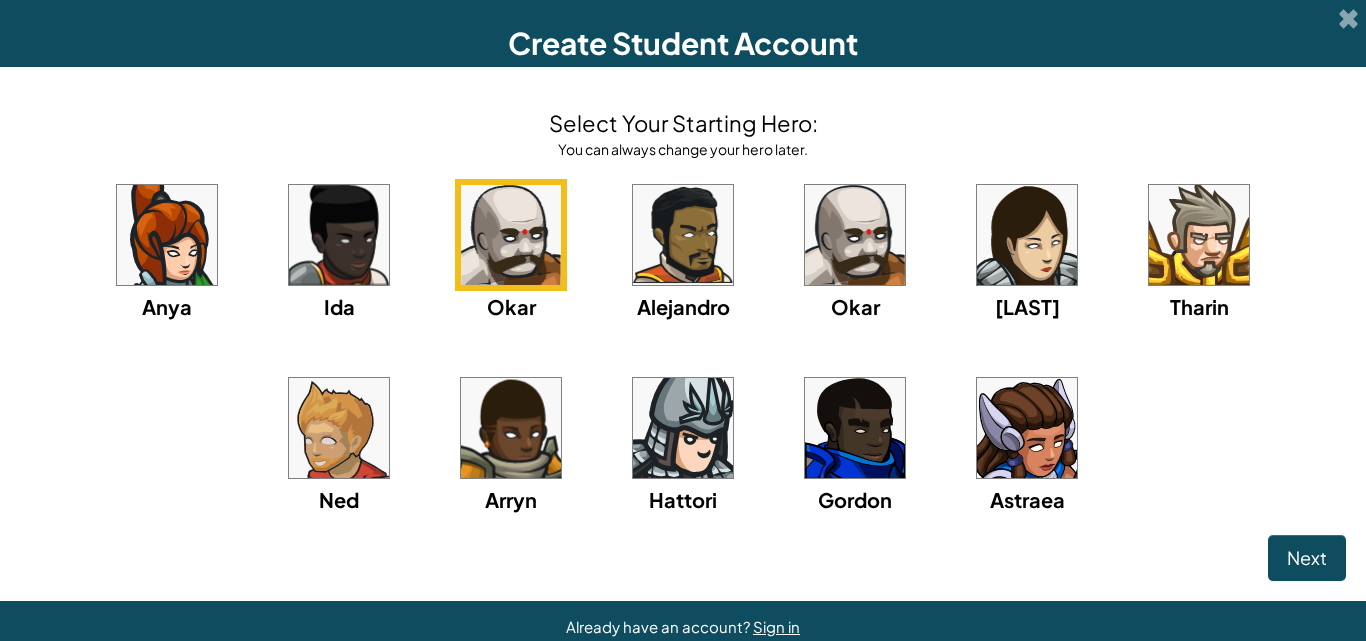 click at bounding box center (855, 235) 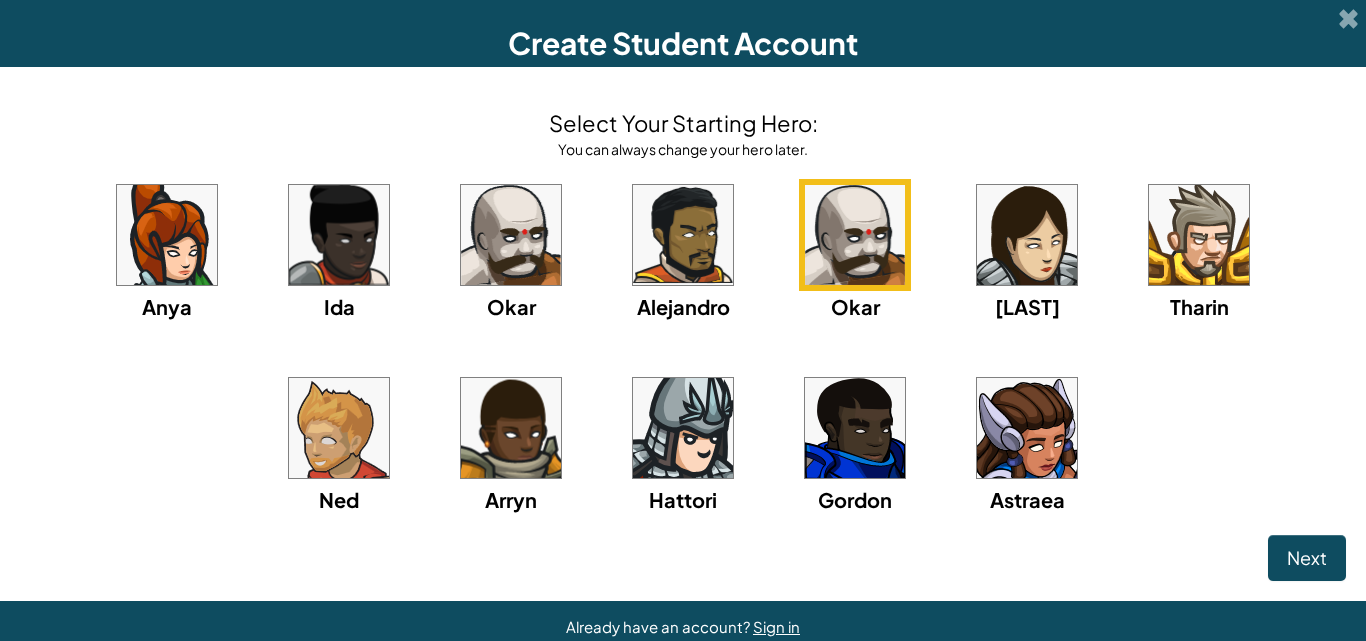 click on "Ned" at bounding box center (339, 443) 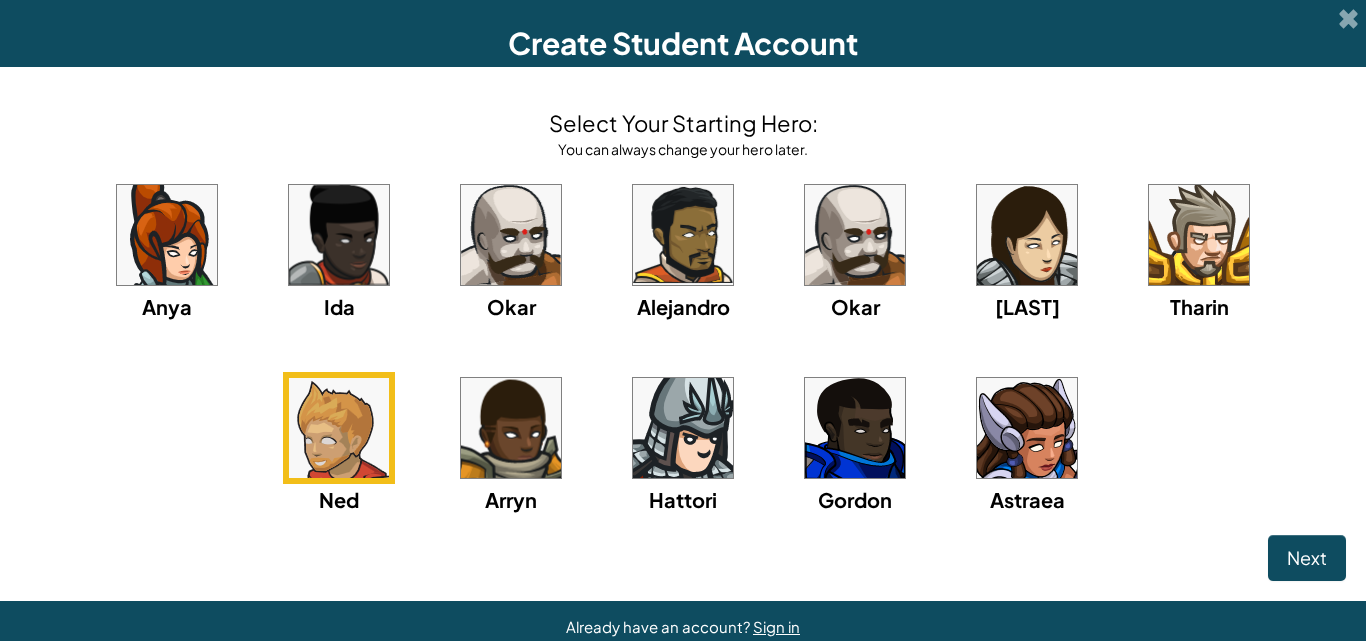 click at bounding box center [339, 428] 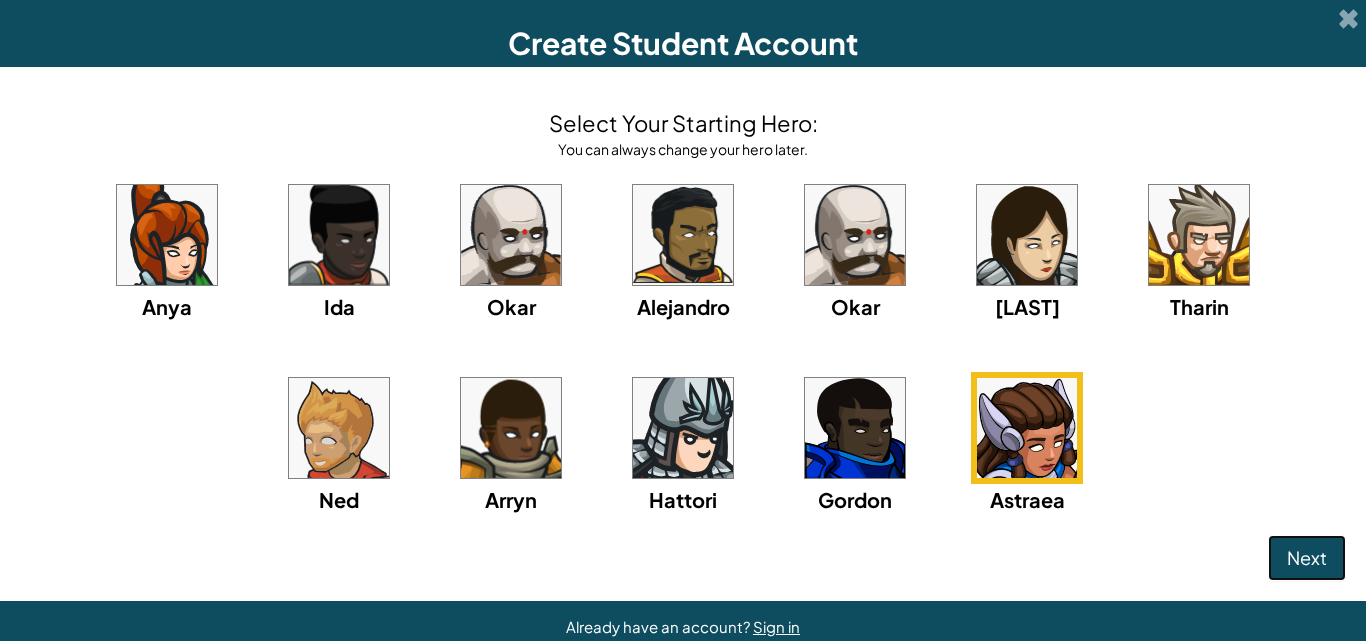 click on "Next" at bounding box center (1307, 558) 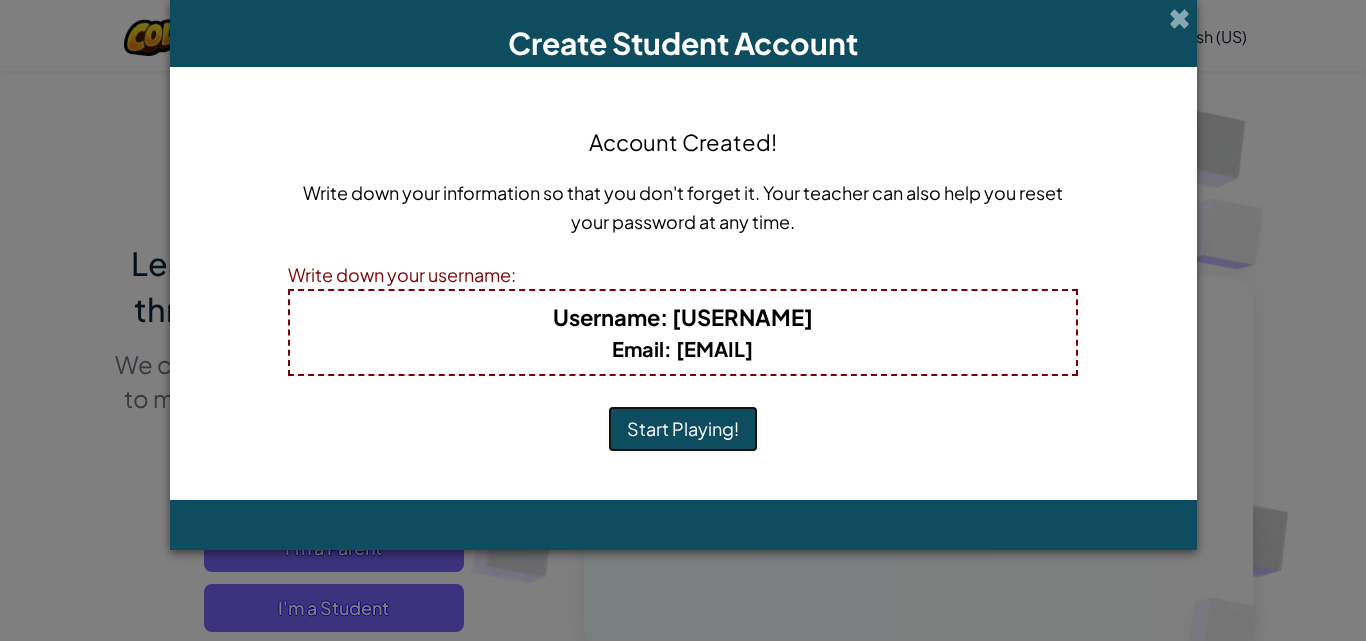 click on "Start Playing!" at bounding box center (683, 429) 